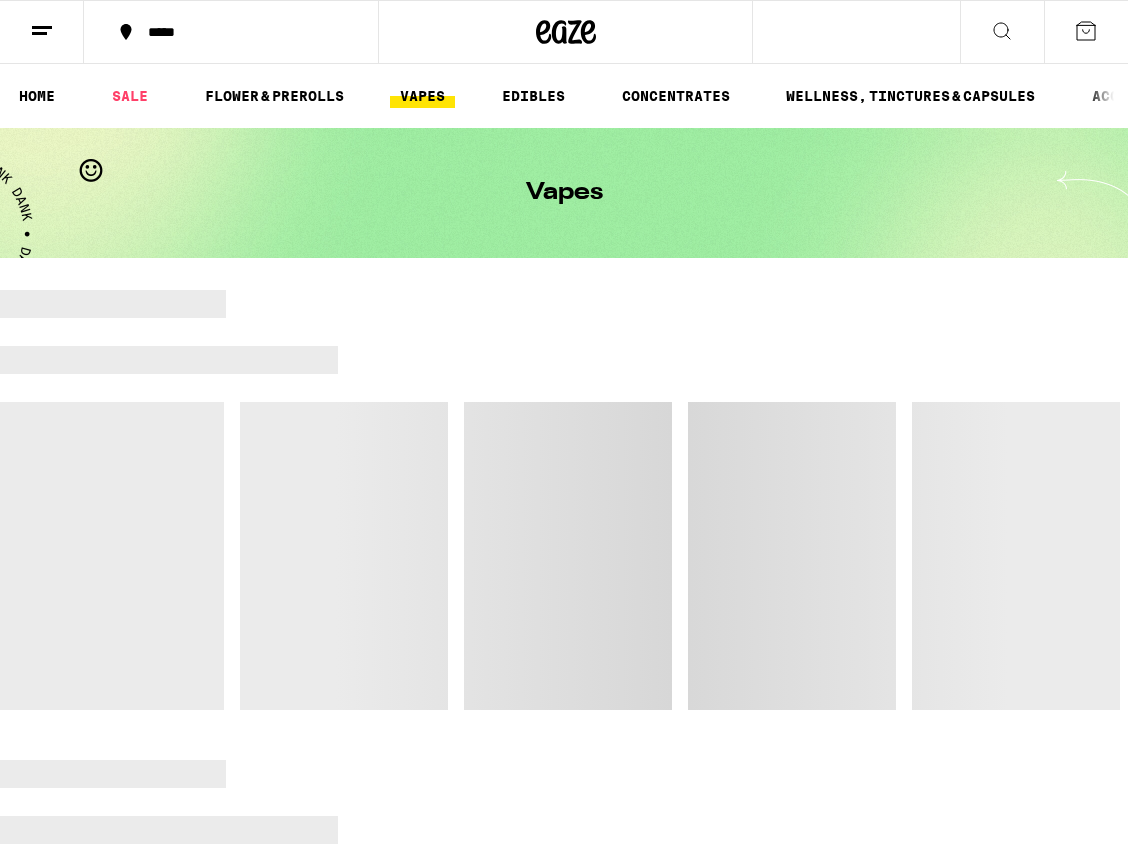 scroll, scrollTop: 0, scrollLeft: 0, axis: both 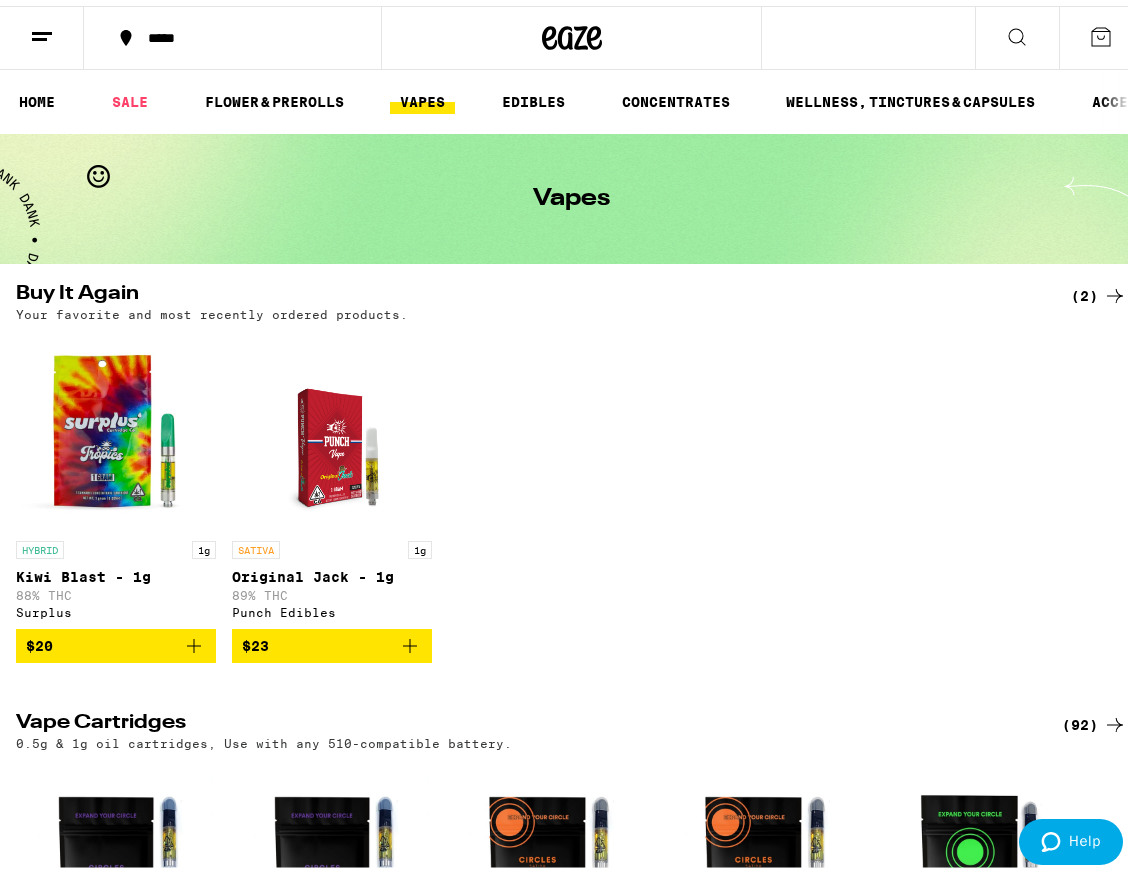 click 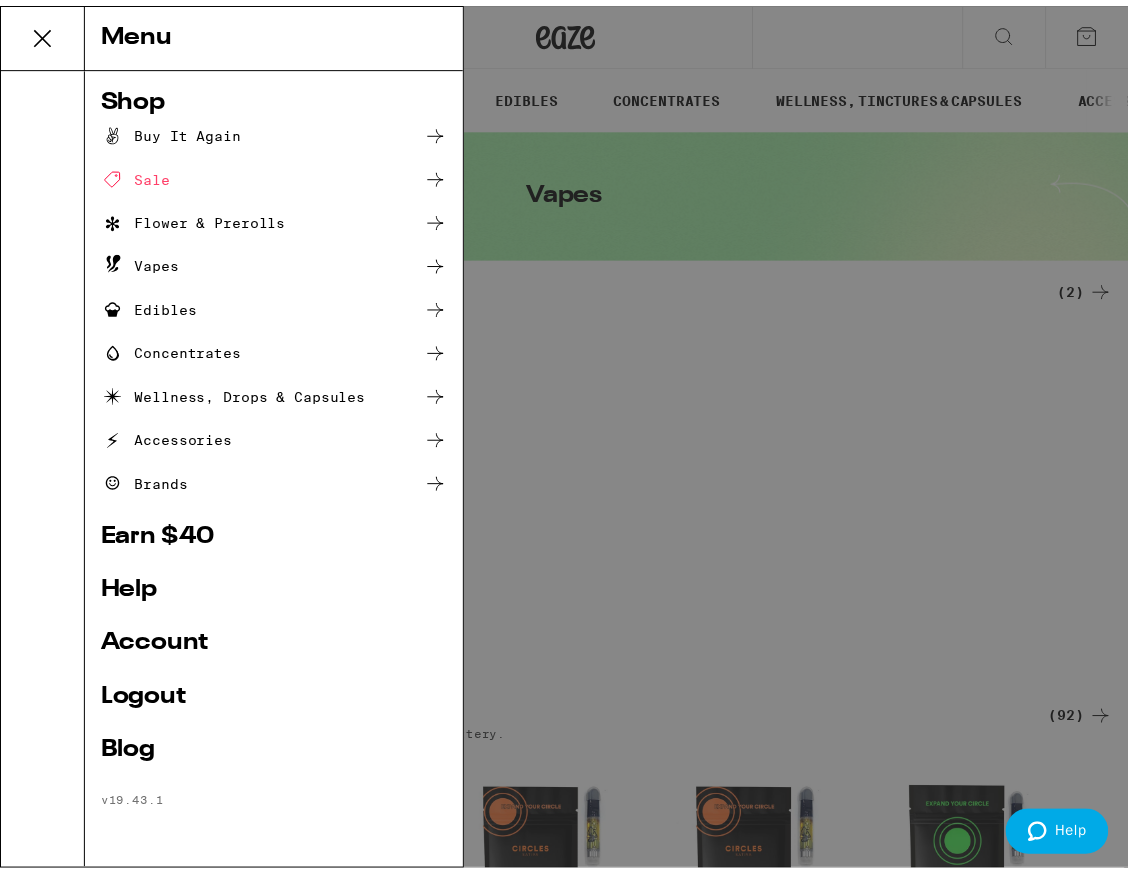 scroll, scrollTop: 0, scrollLeft: 0, axis: both 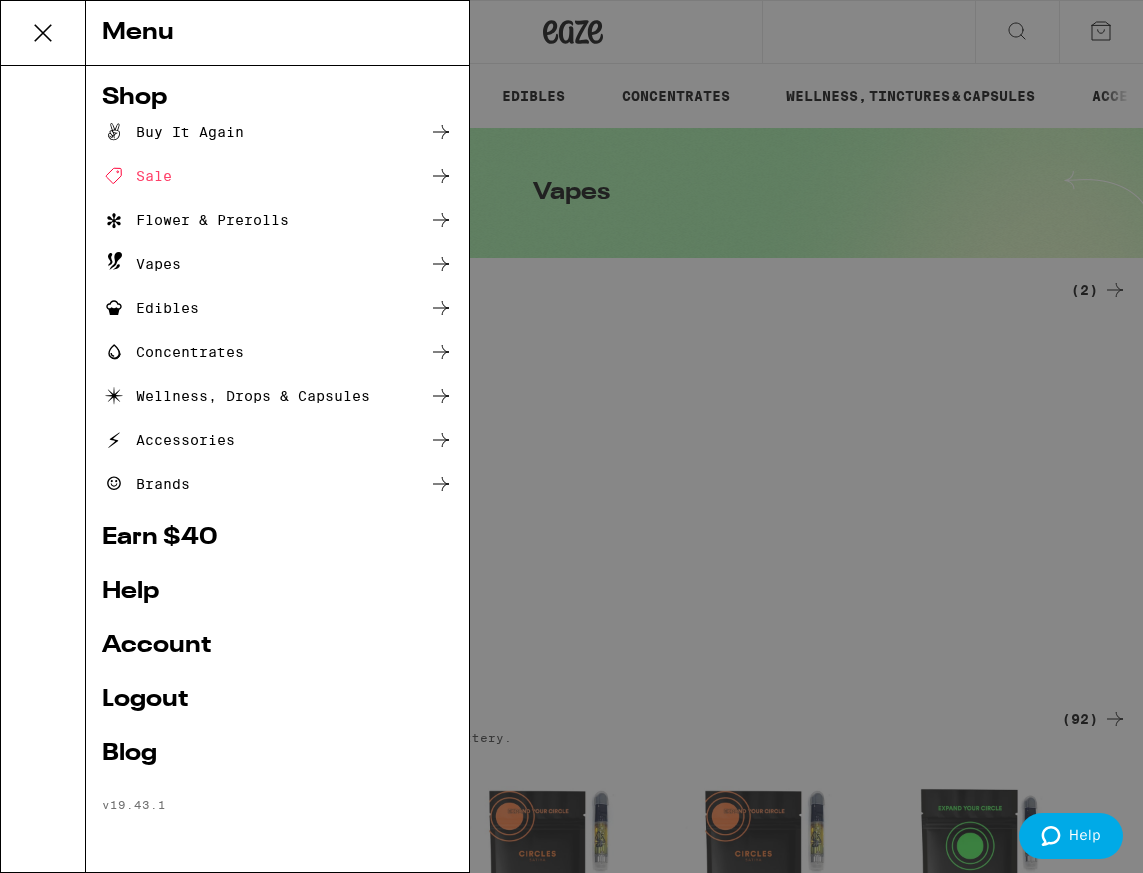 click on "Buy It Again" at bounding box center (173, 132) 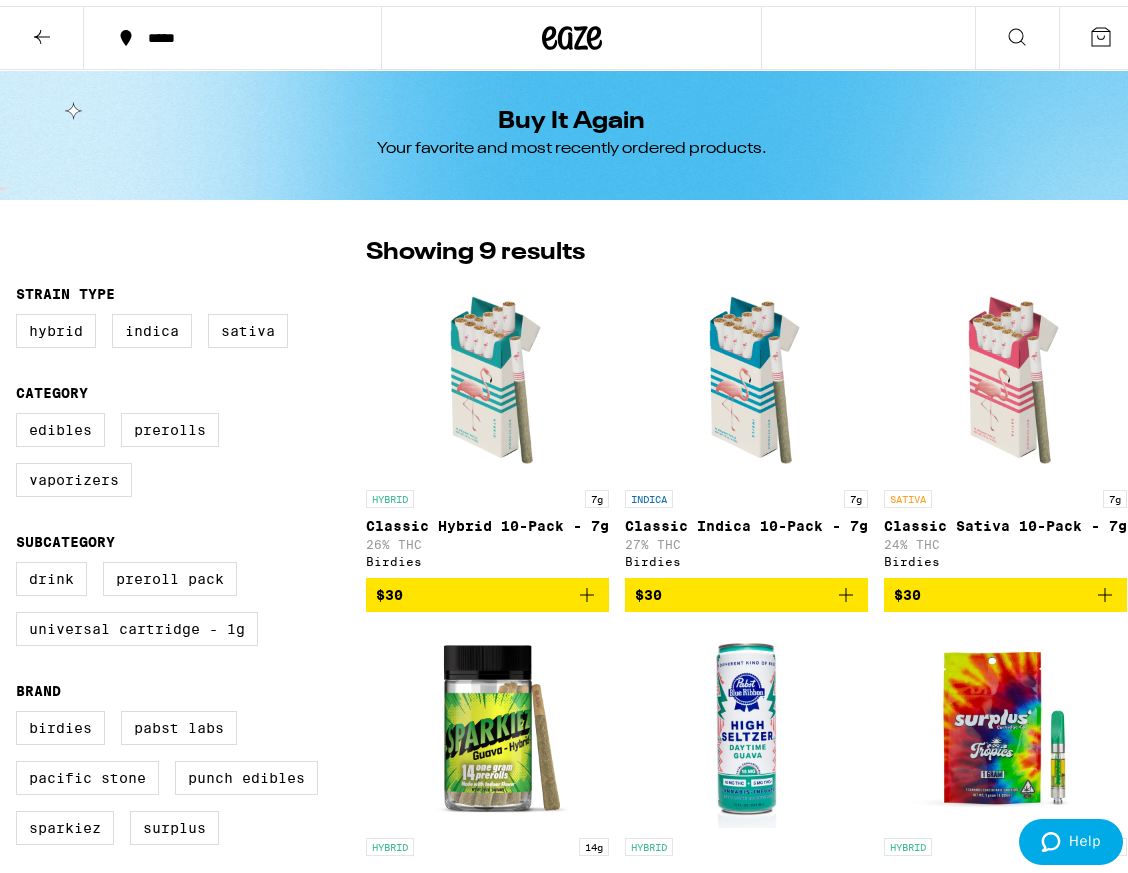 click 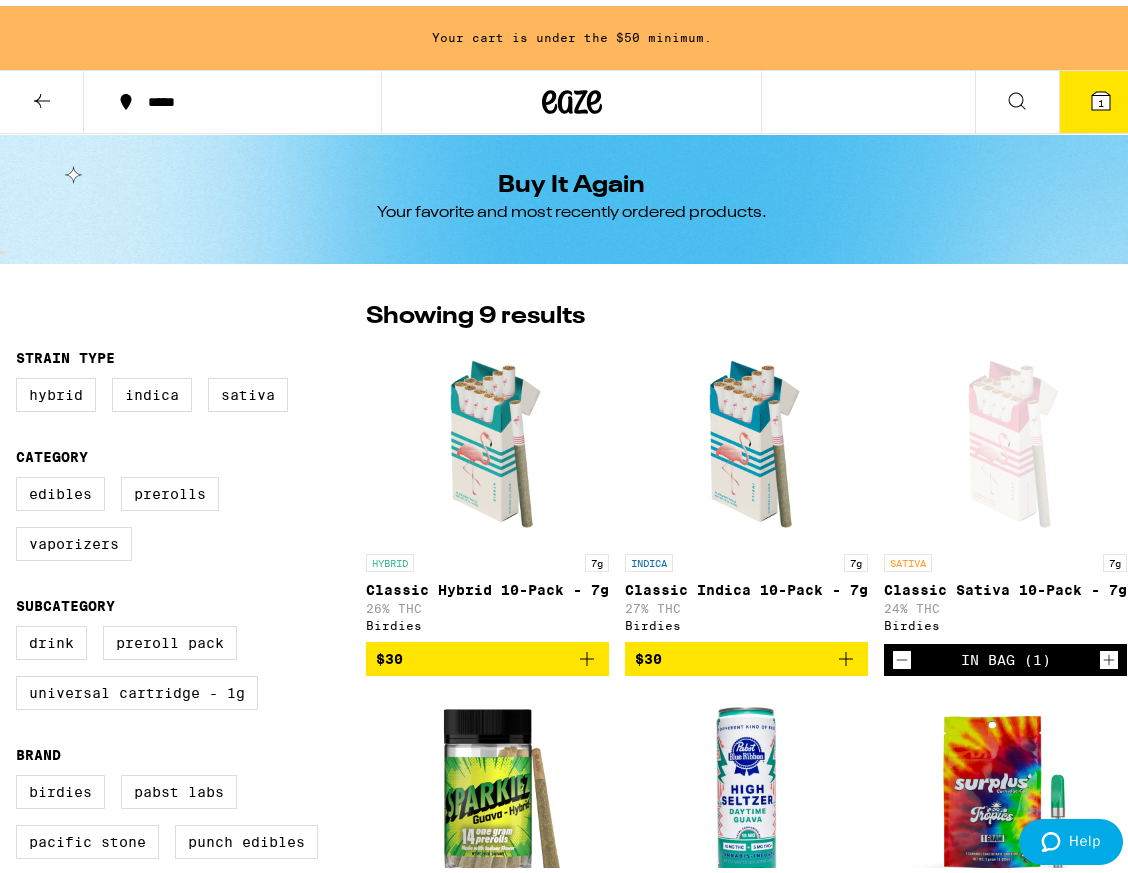 click 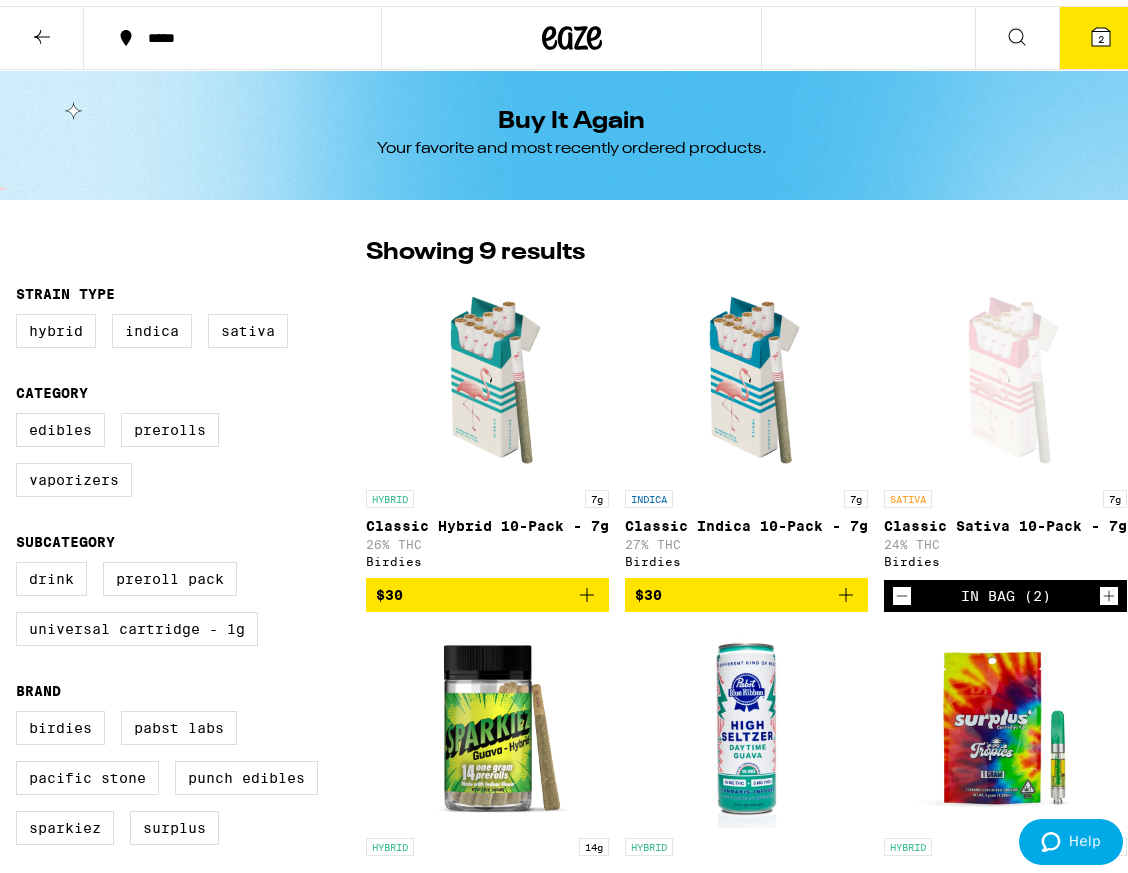 click on "2" at bounding box center [1101, 32] 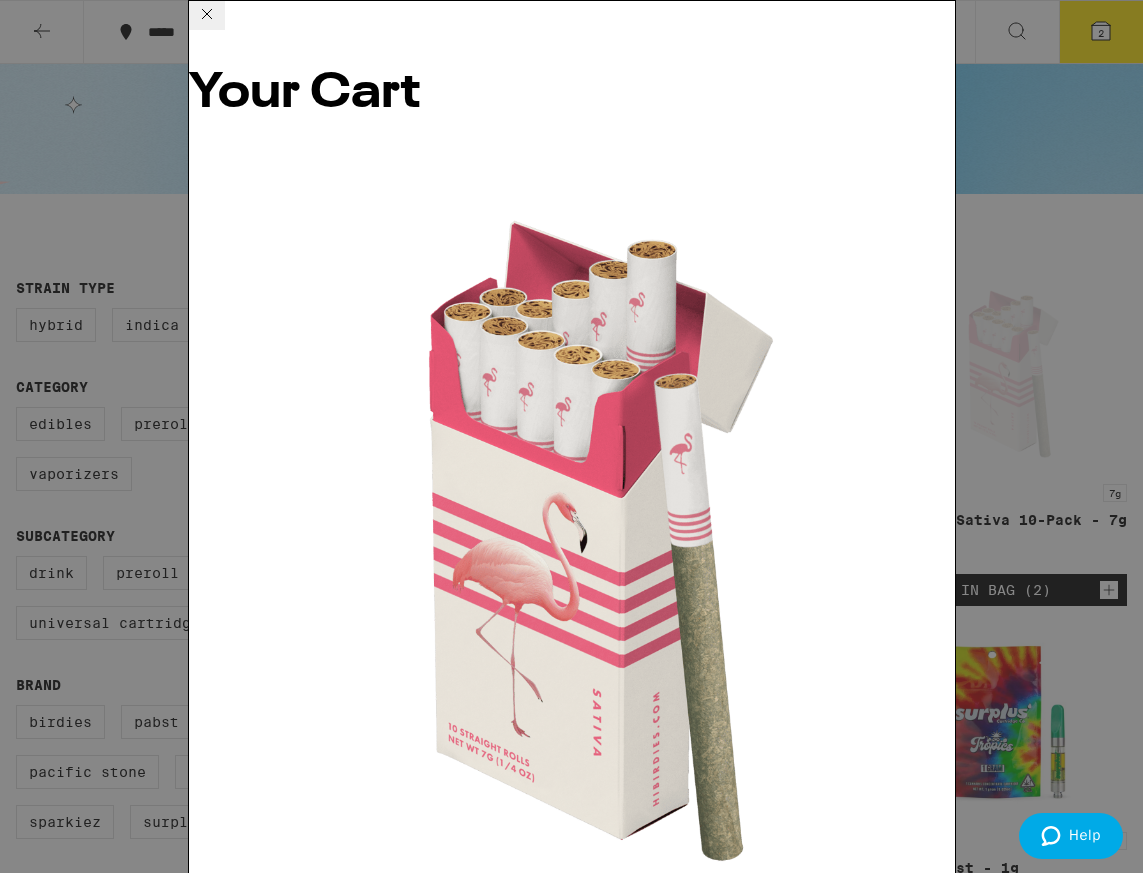 click on "Checkout" at bounding box center [342, 1643] 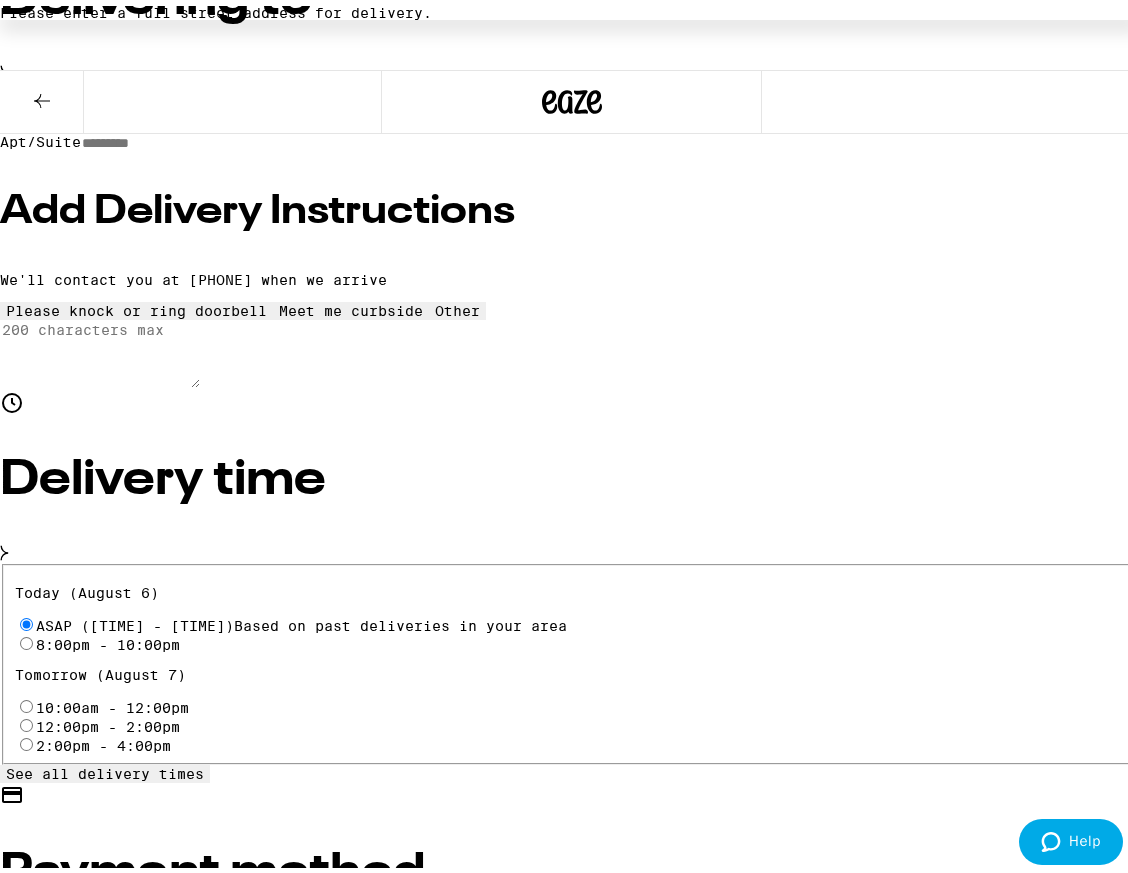 scroll, scrollTop: 364, scrollLeft: 0, axis: vertical 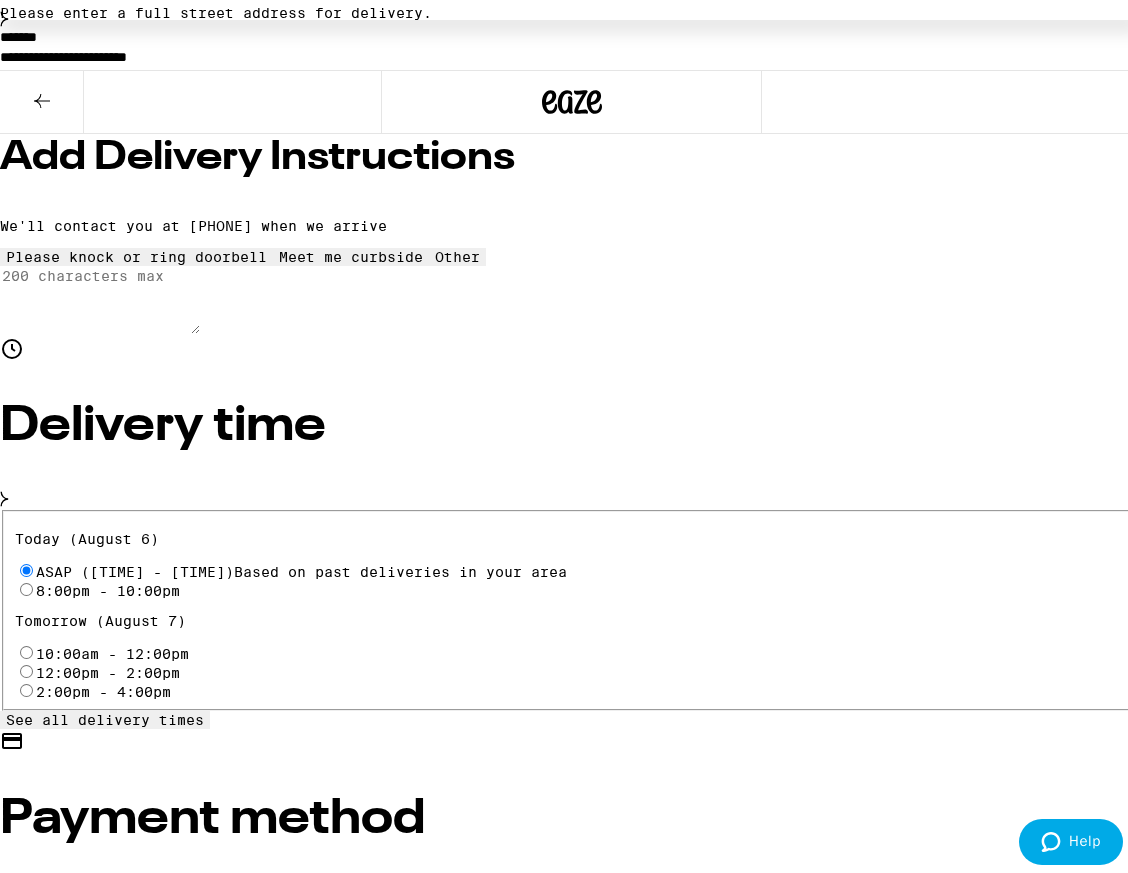 click on "Pay with Debit (in person)" at bounding box center [177, 949] 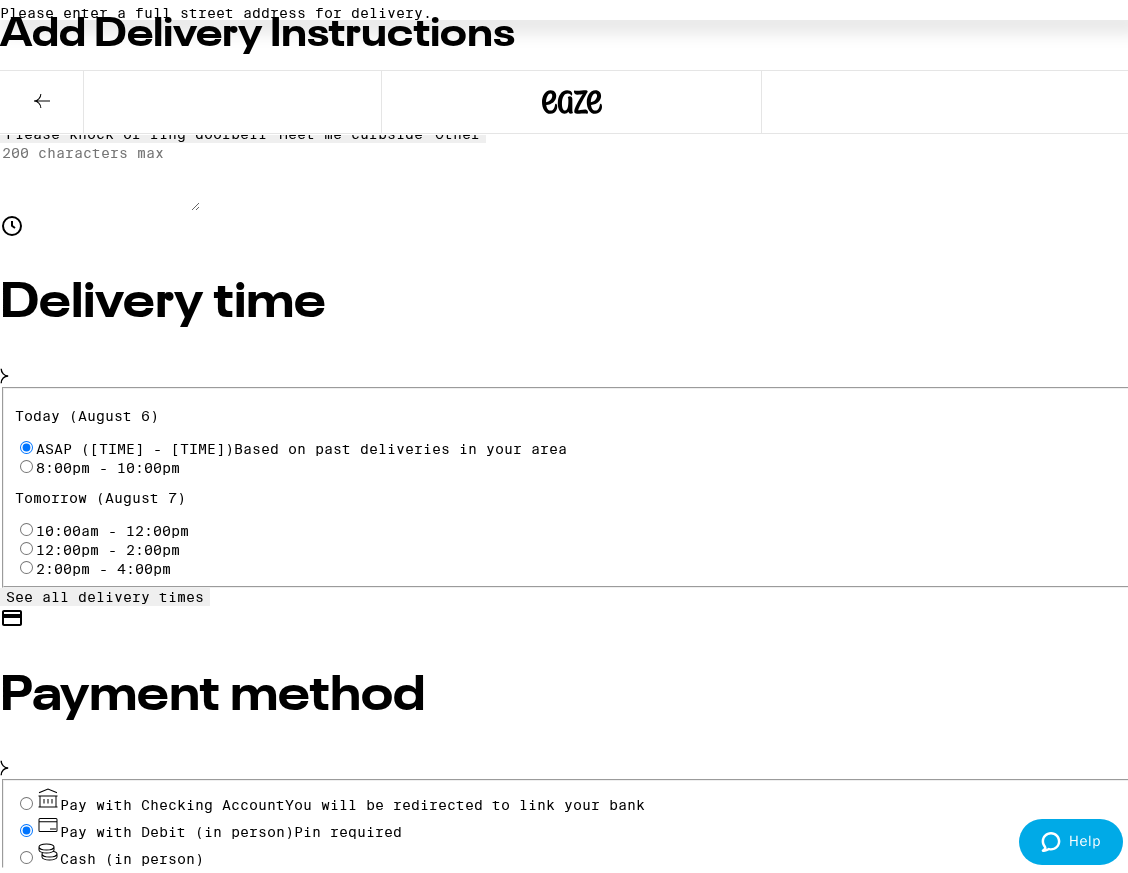 scroll, scrollTop: 0, scrollLeft: 0, axis: both 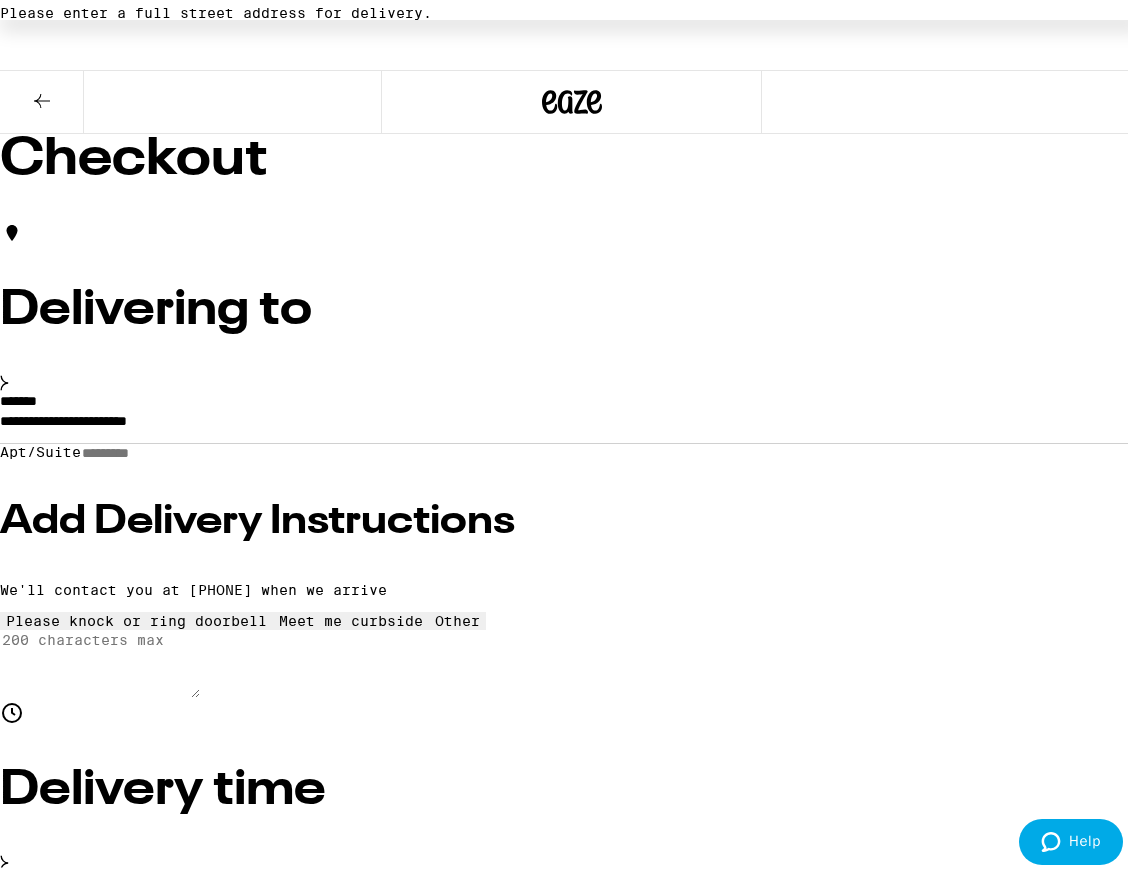 click on "**********" at bounding box center [571, 420] 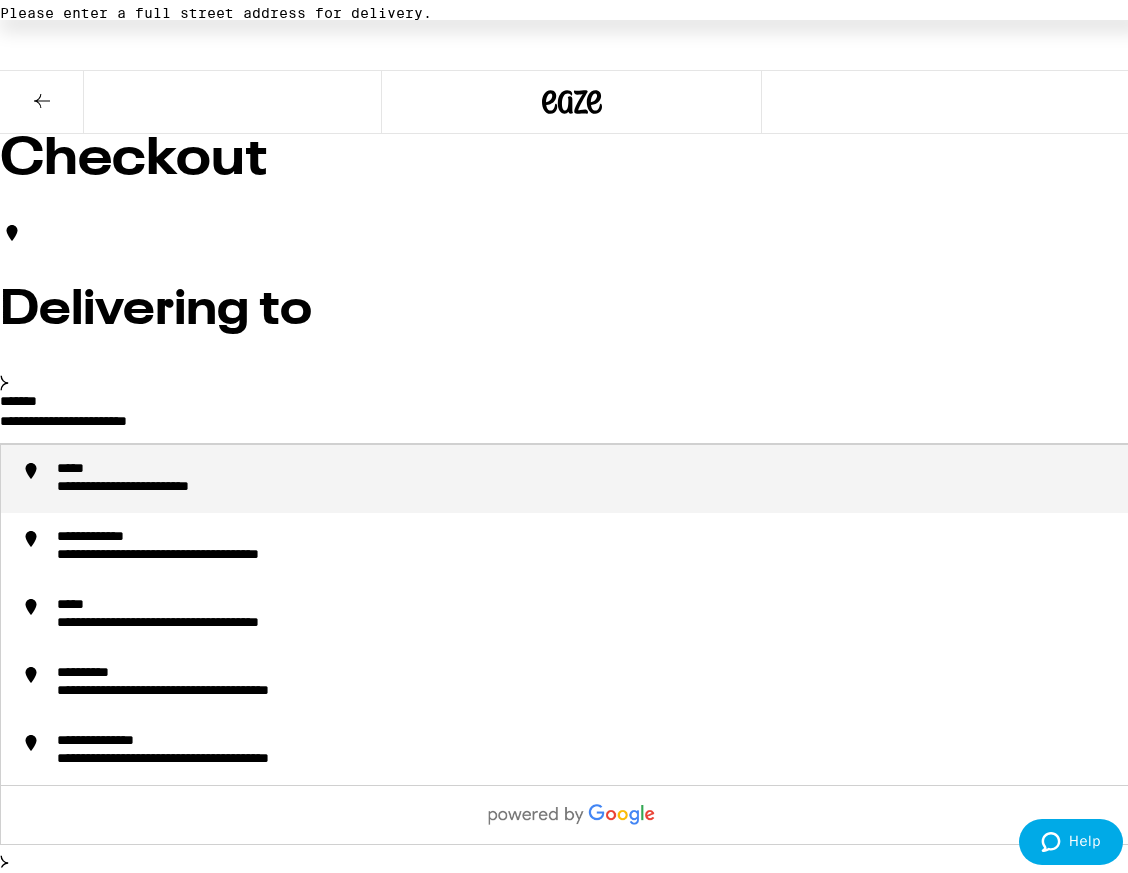 drag, startPoint x: 284, startPoint y: 452, endPoint x: -28, endPoint y: 417, distance: 313.957 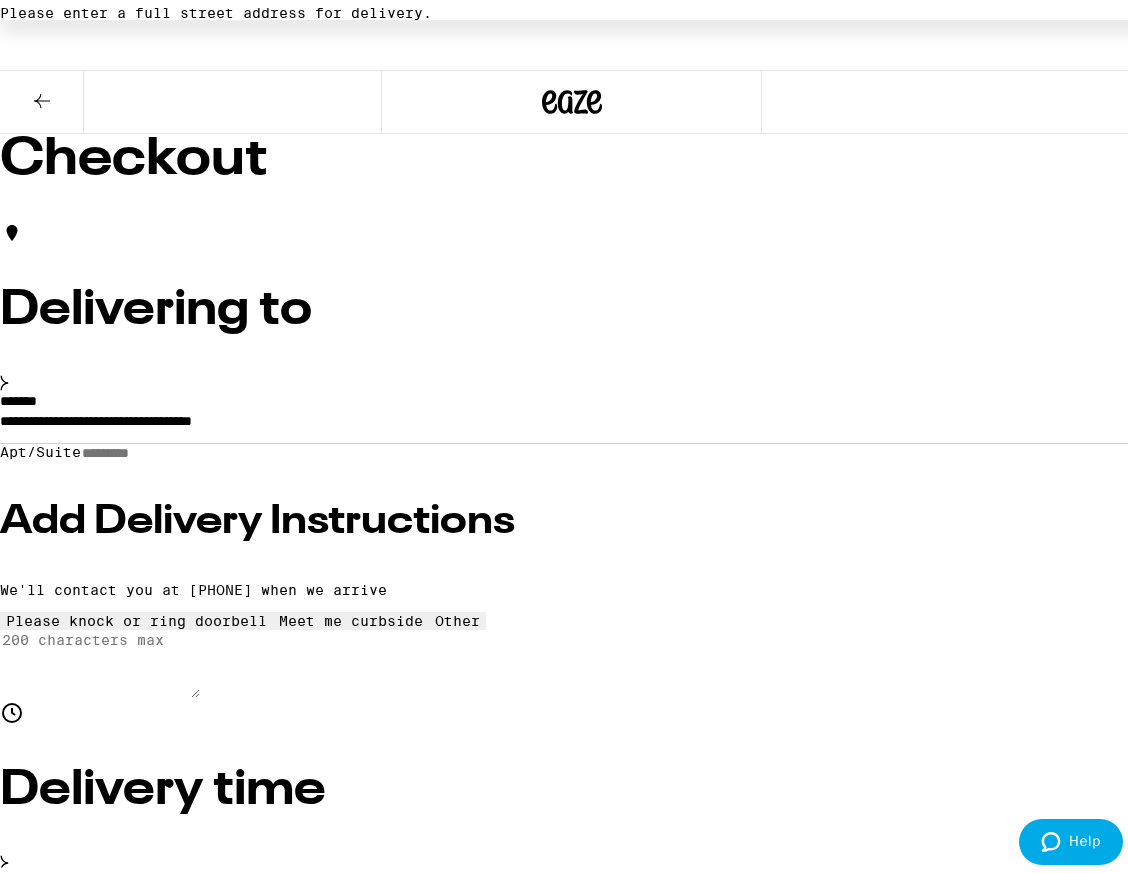 type on "**********" 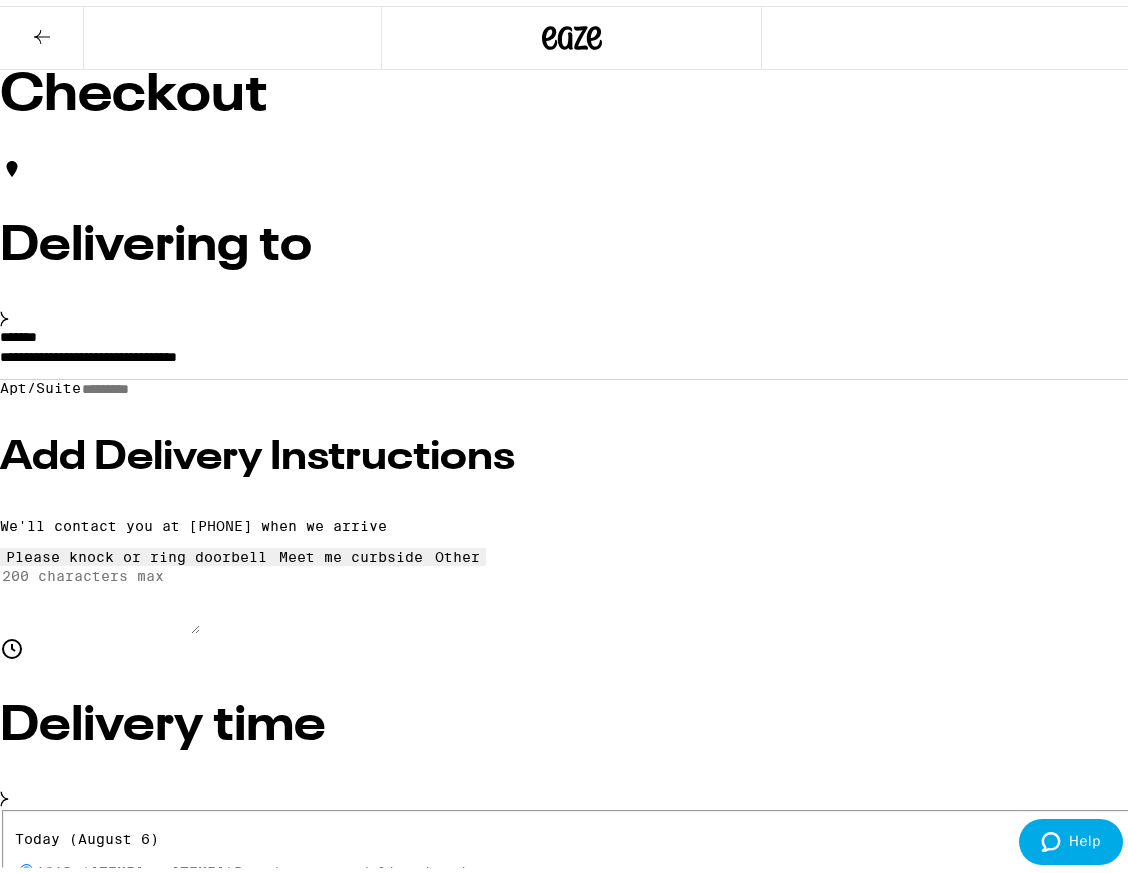 click on "Place Order" at bounding box center [55, 3186] 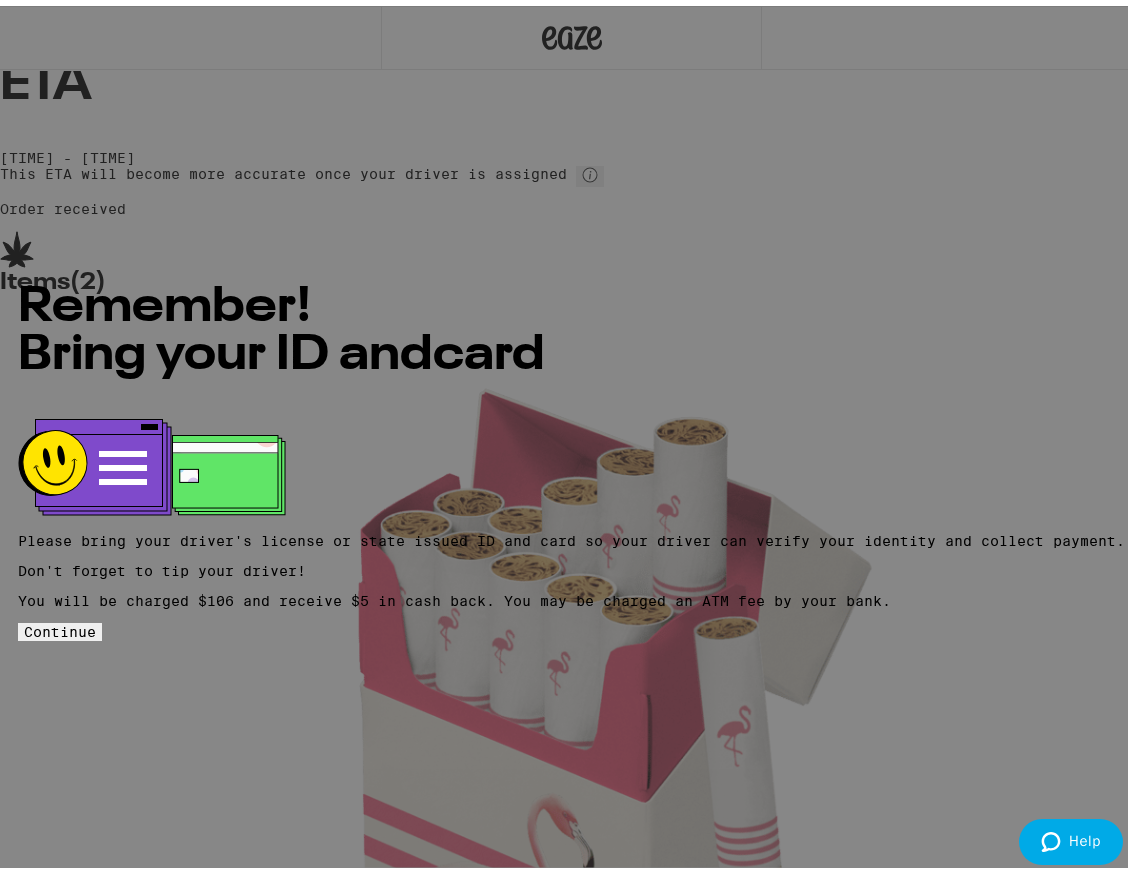 click on "Continue" at bounding box center (60, 626) 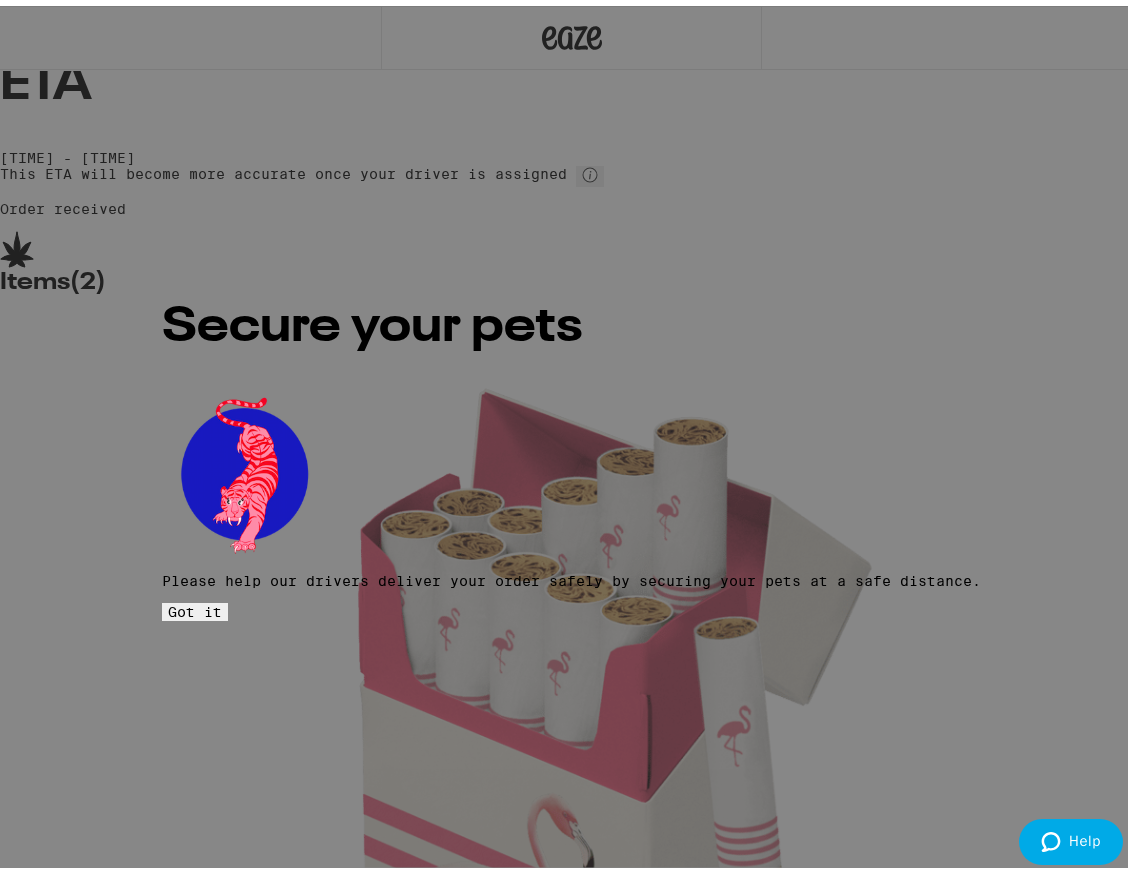 click on "Got it" at bounding box center [195, 606] 